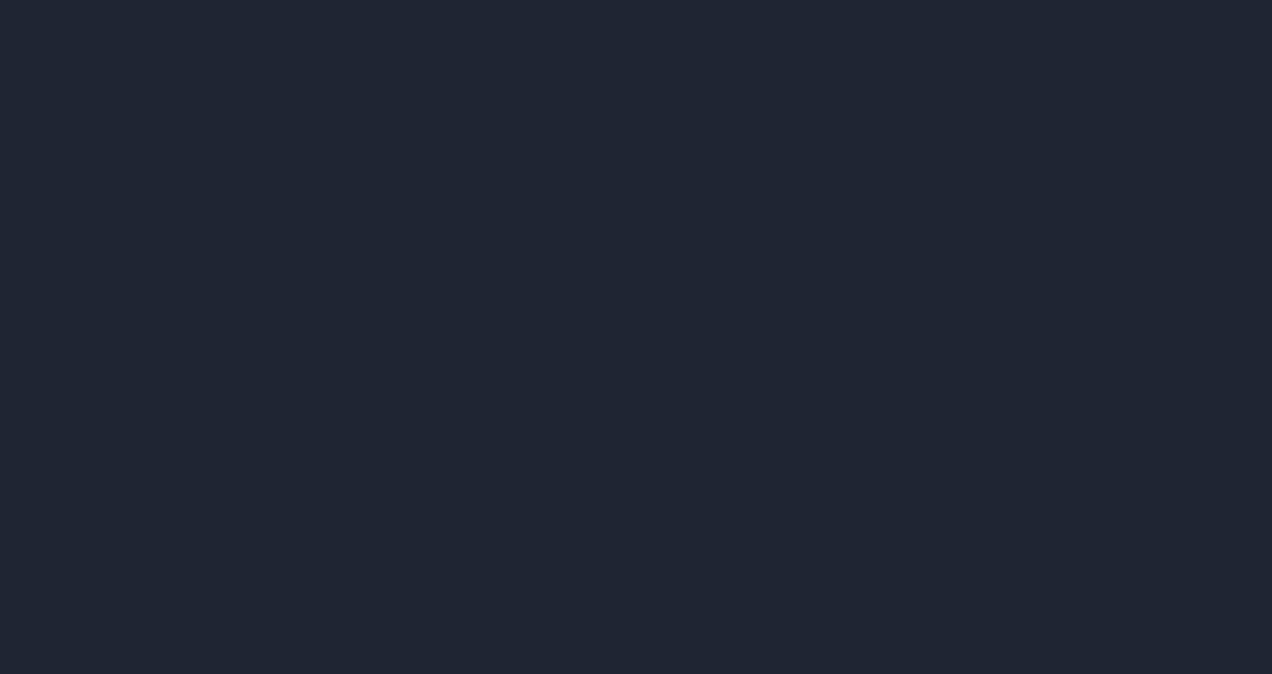 scroll, scrollTop: 0, scrollLeft: 0, axis: both 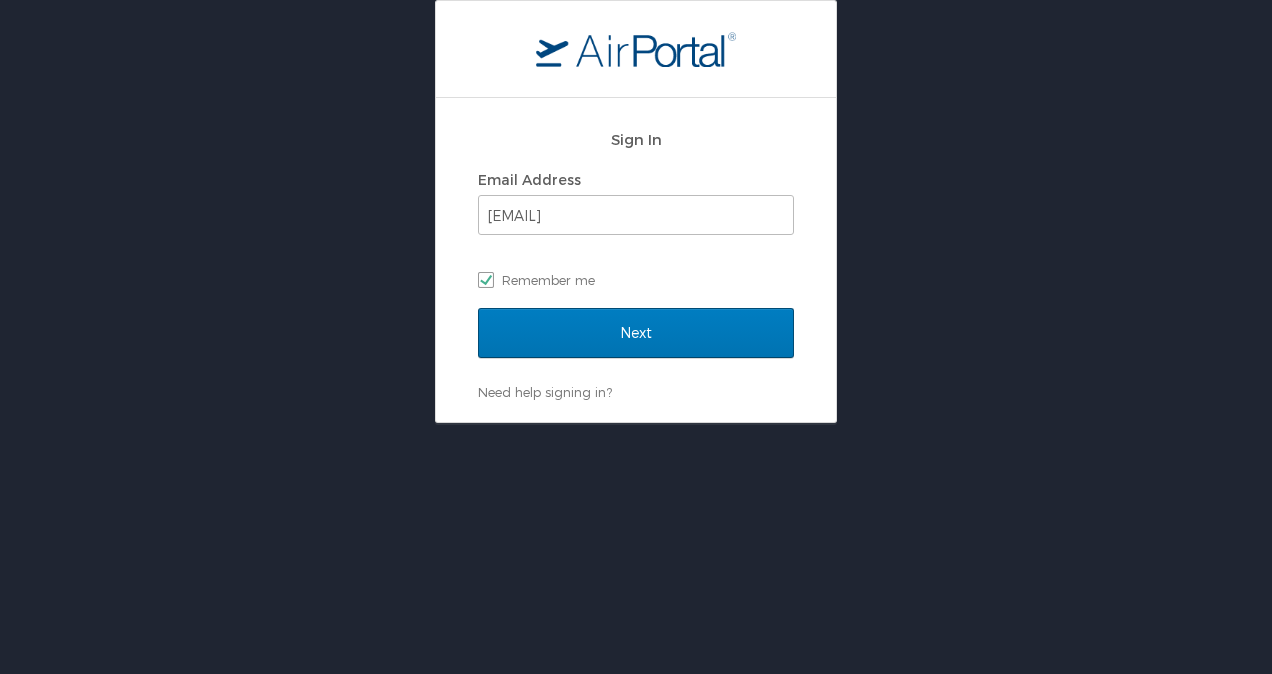 click on "Next" at bounding box center (636, 345) 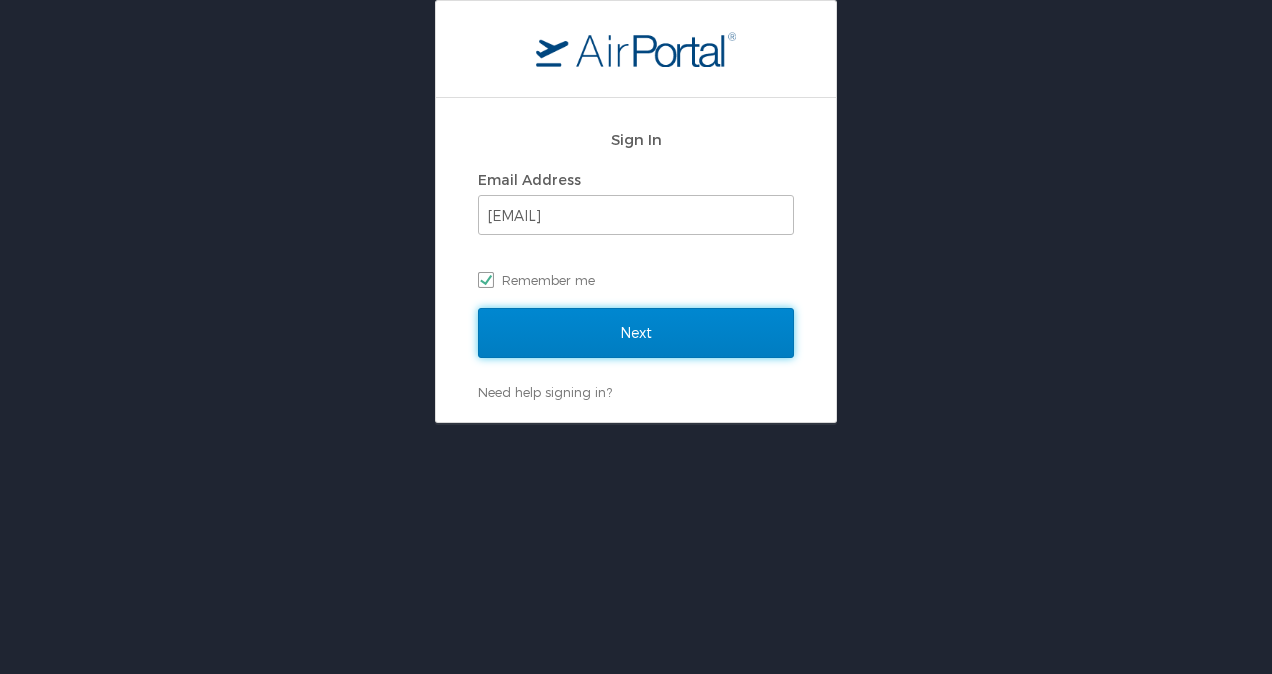 click on "Next" at bounding box center (636, 333) 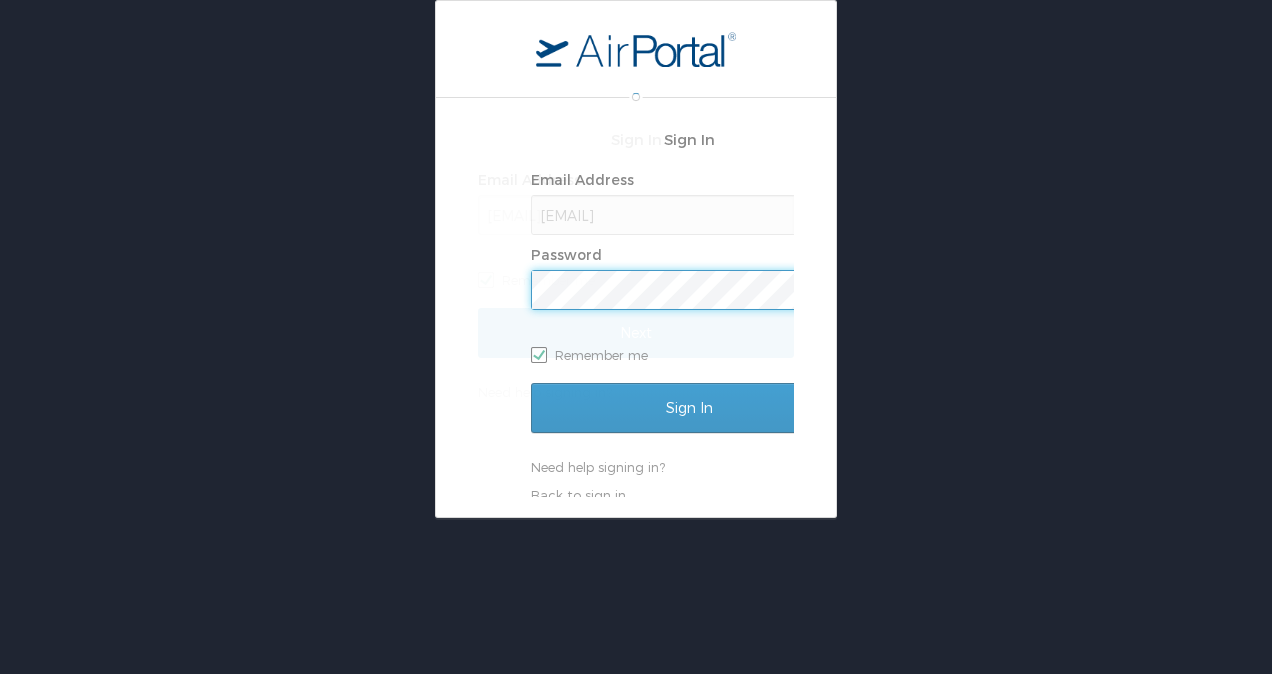 scroll, scrollTop: 0, scrollLeft: 0, axis: both 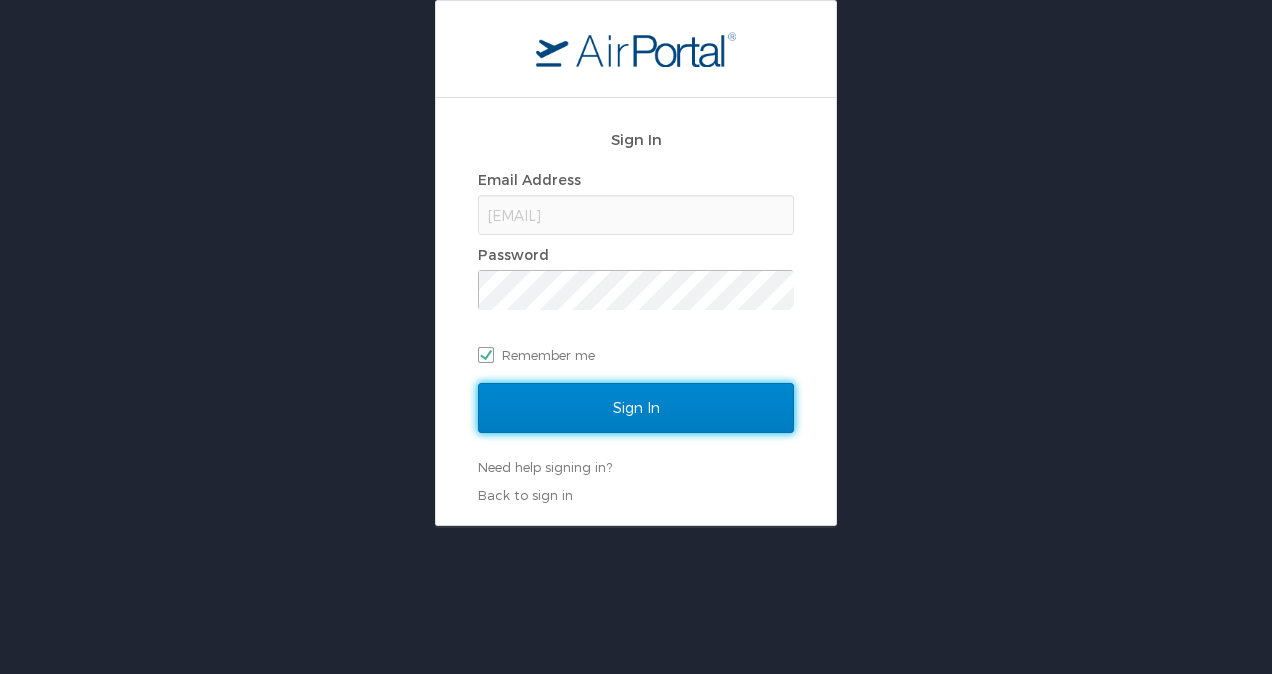 click on "Sign In" at bounding box center [636, 408] 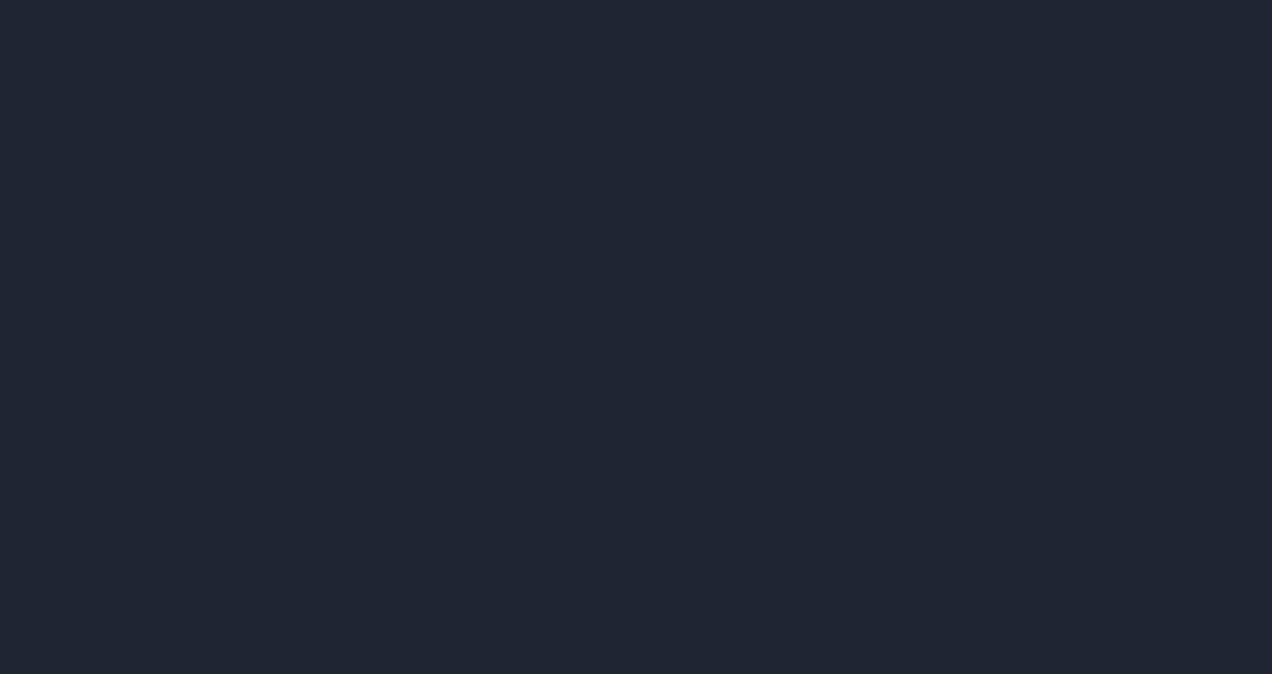 scroll, scrollTop: 0, scrollLeft: 0, axis: both 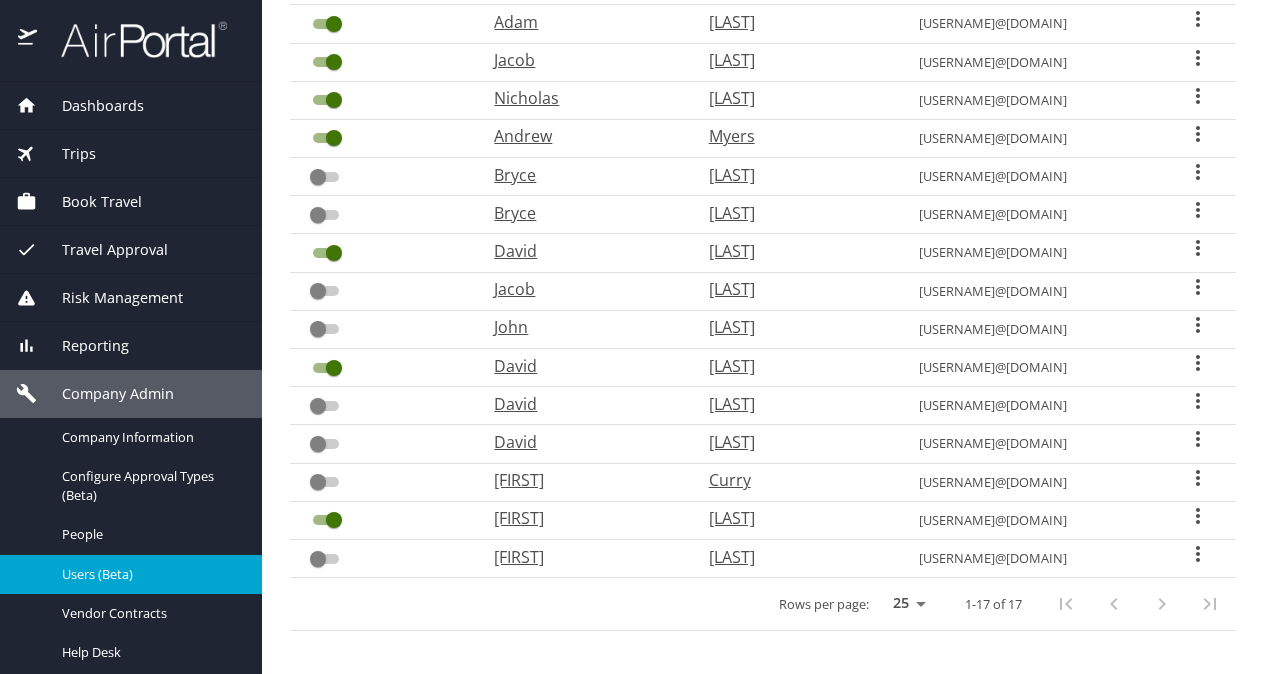 click 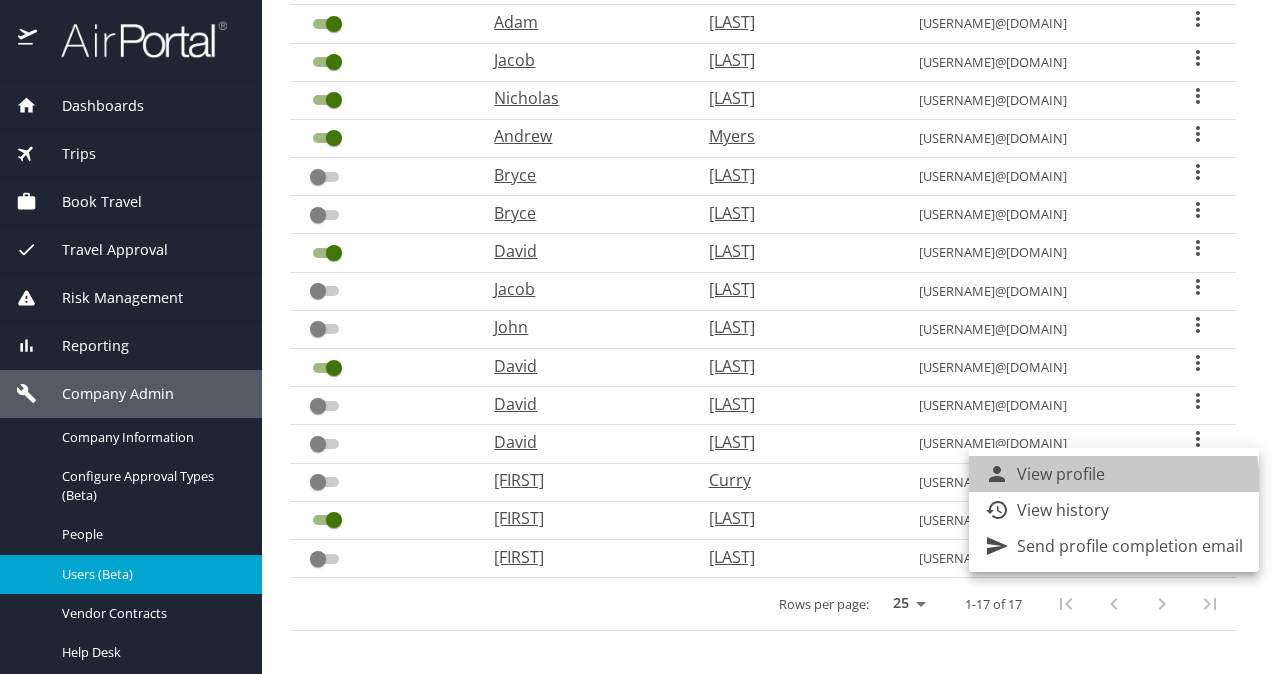 click on "View profile" at bounding box center (1114, 474) 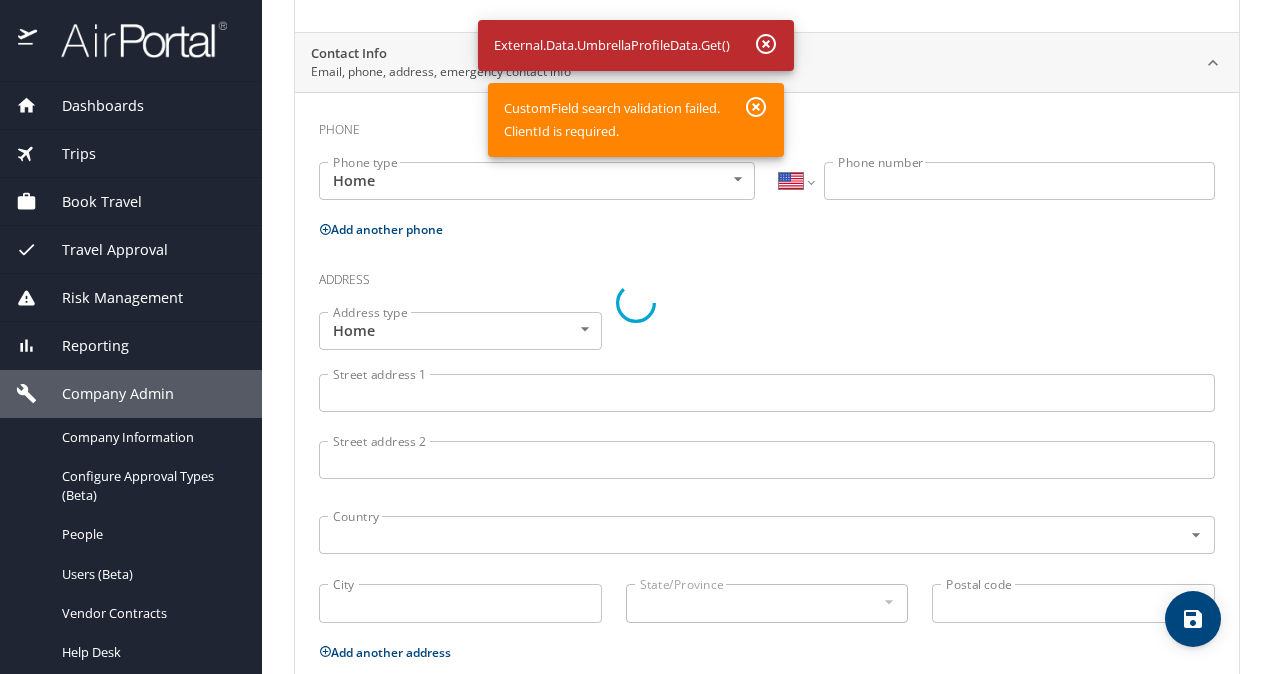 click at bounding box center (636, 303) 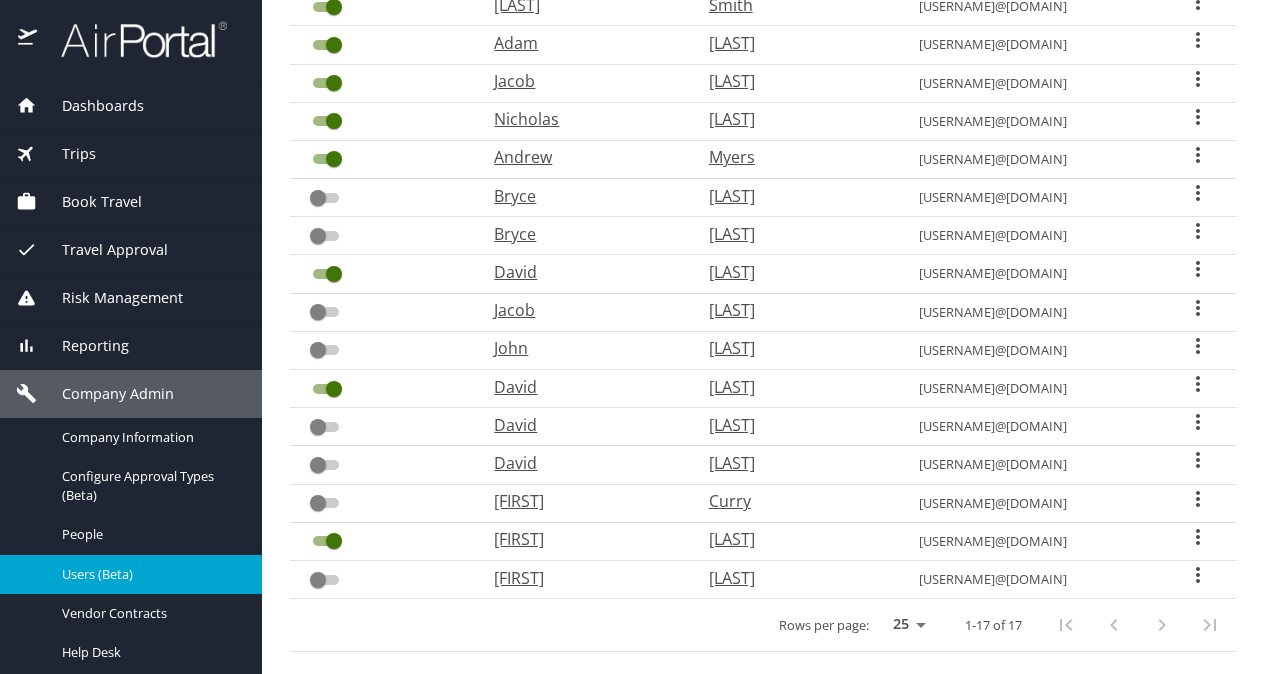 scroll, scrollTop: 349, scrollLeft: 0, axis: vertical 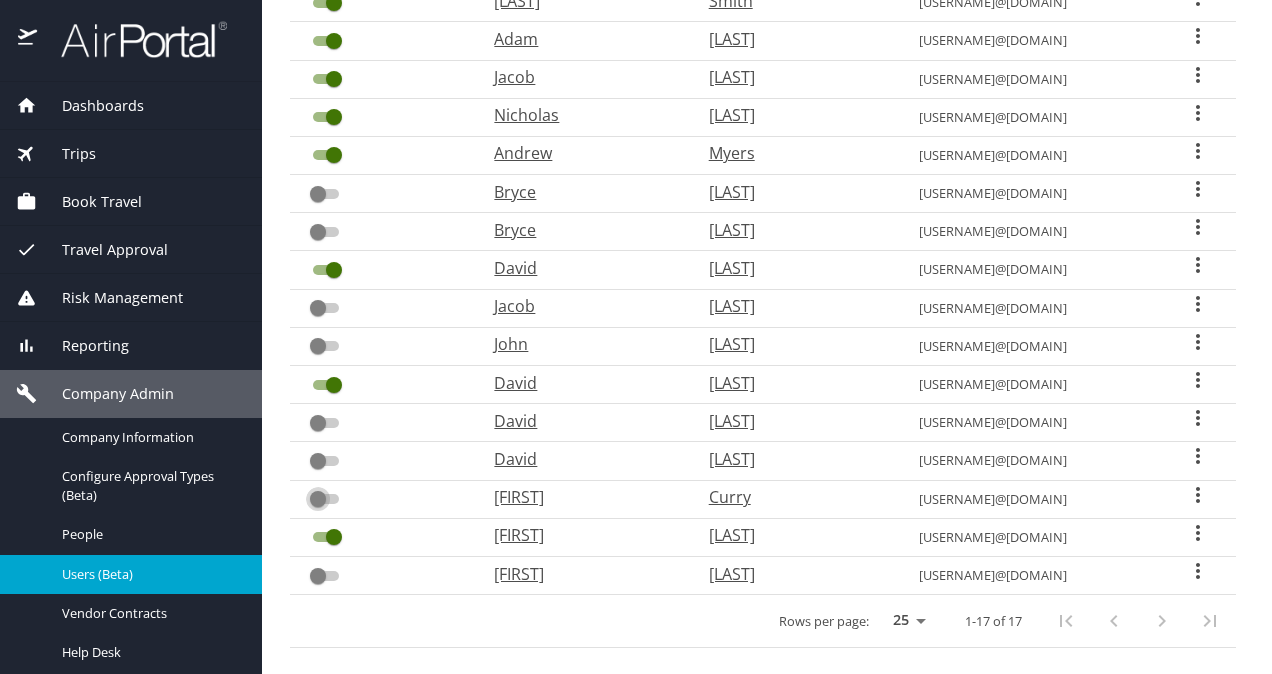 click at bounding box center (318, 499) 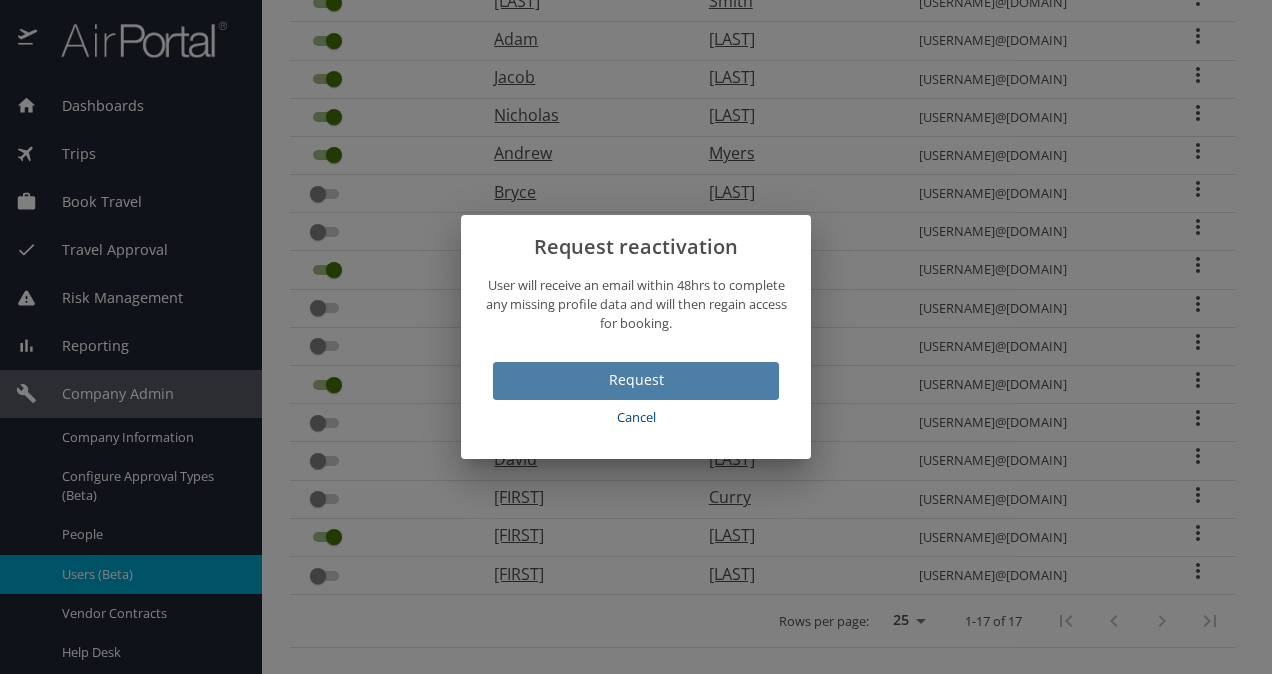 click on "Request" at bounding box center (636, 380) 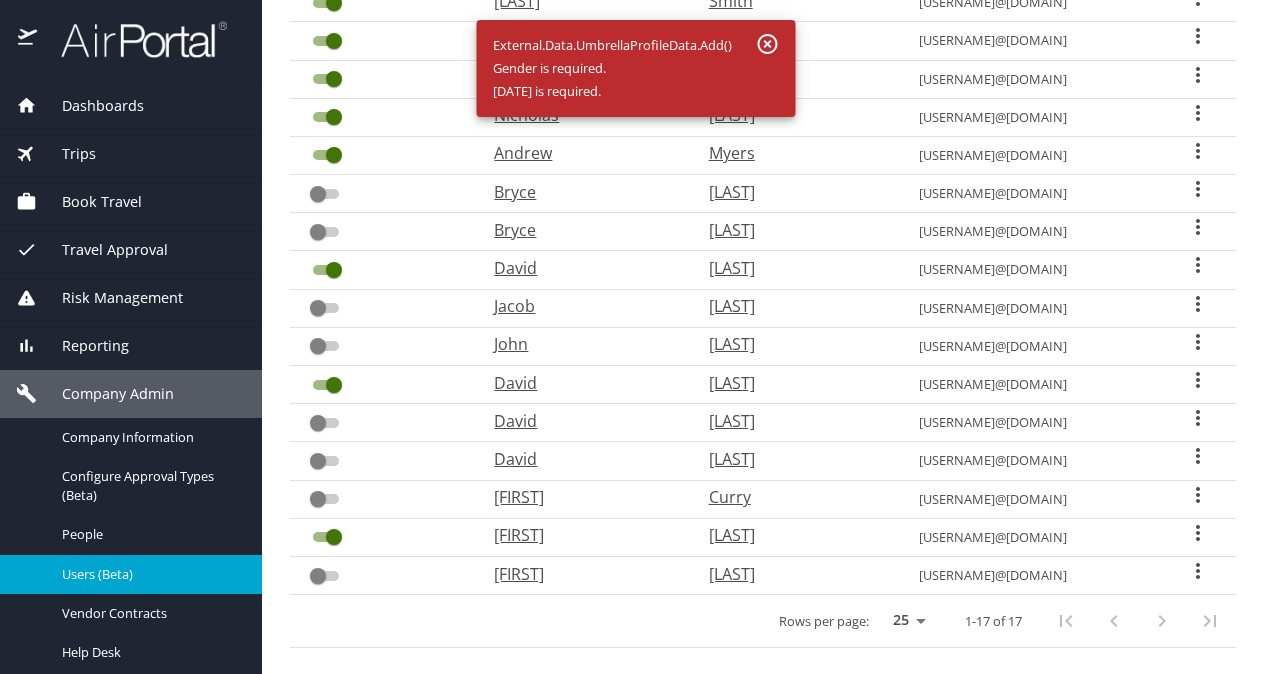 click on "External.Data.UmbrellaProfileData.Add()
Gender is required.
[DATE] is required." at bounding box center [612, 68] 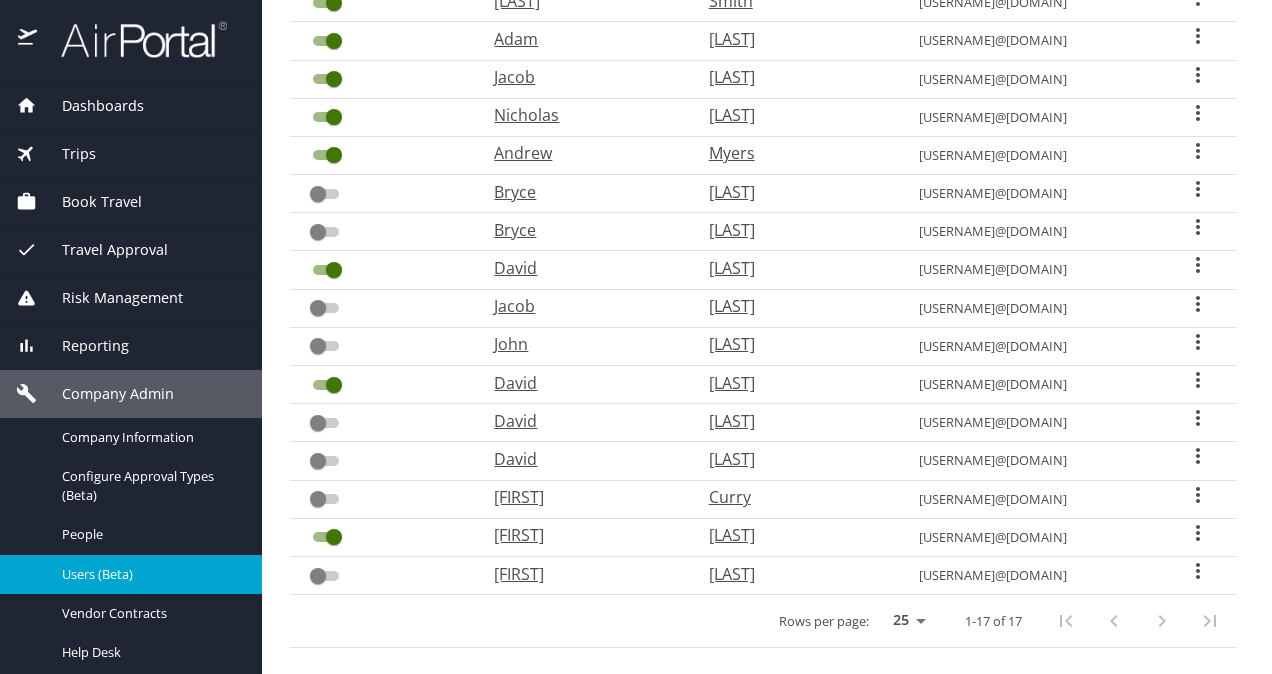 click 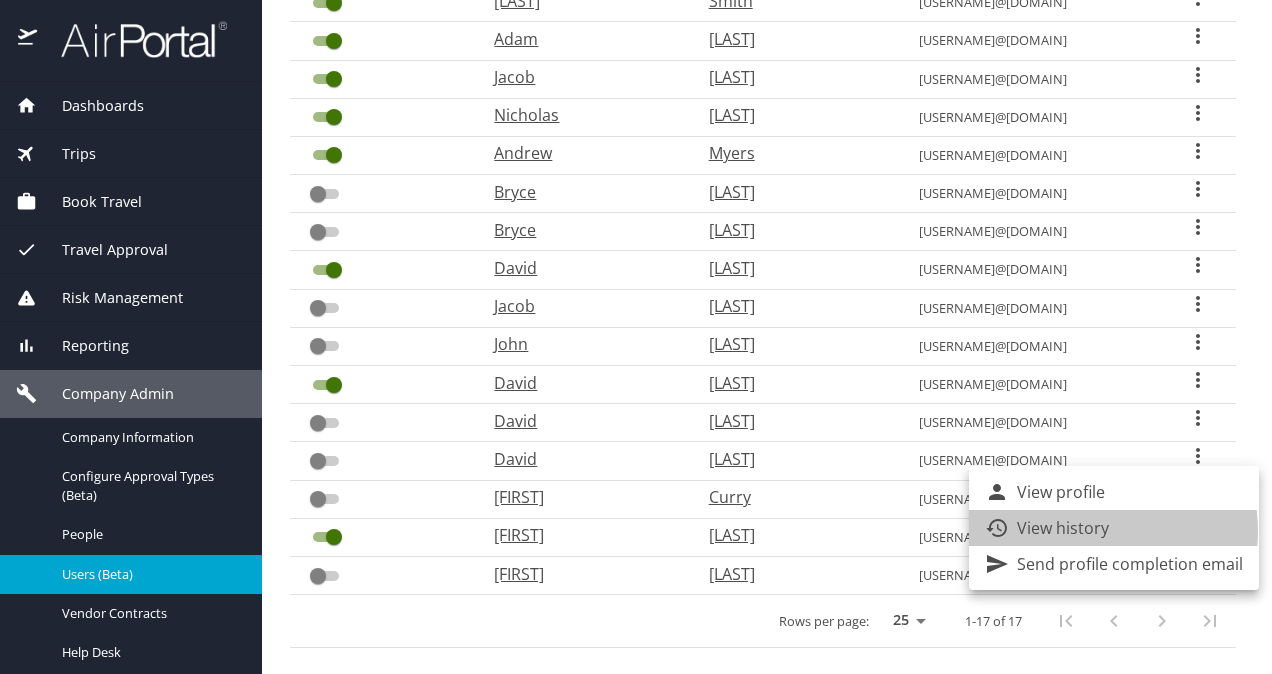 click on "View history" at bounding box center [1063, 528] 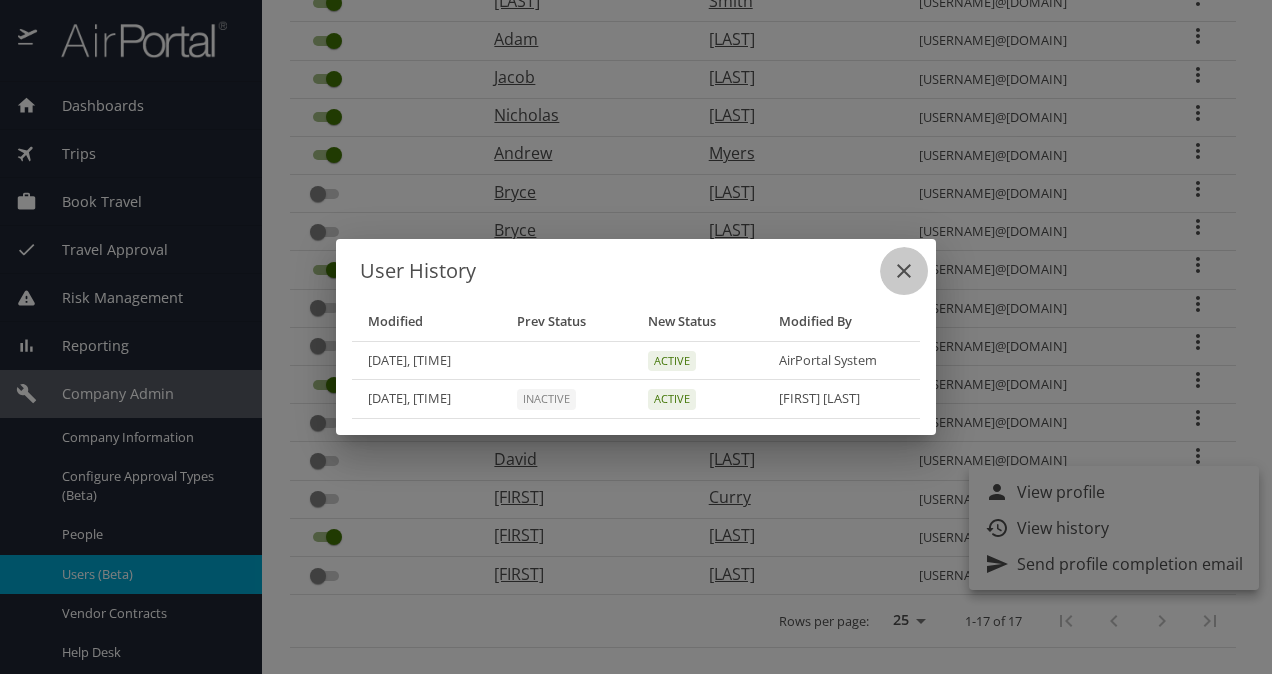 click 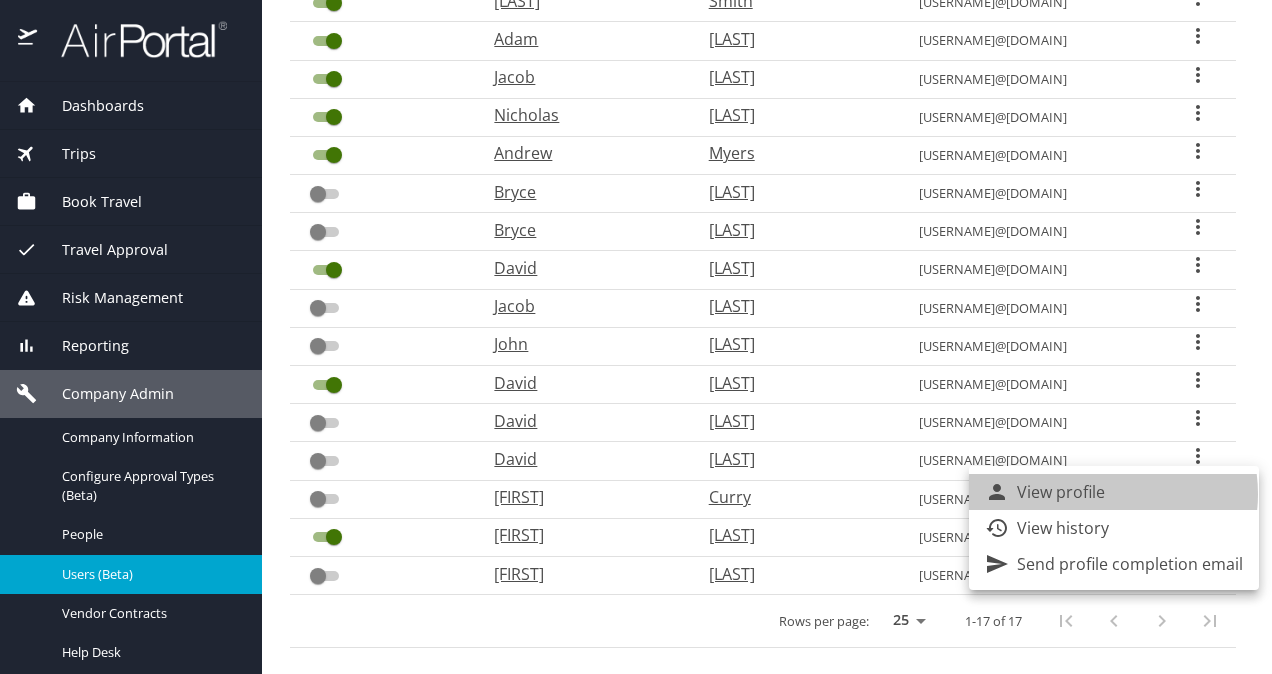click on "View profile" at bounding box center [1061, 492] 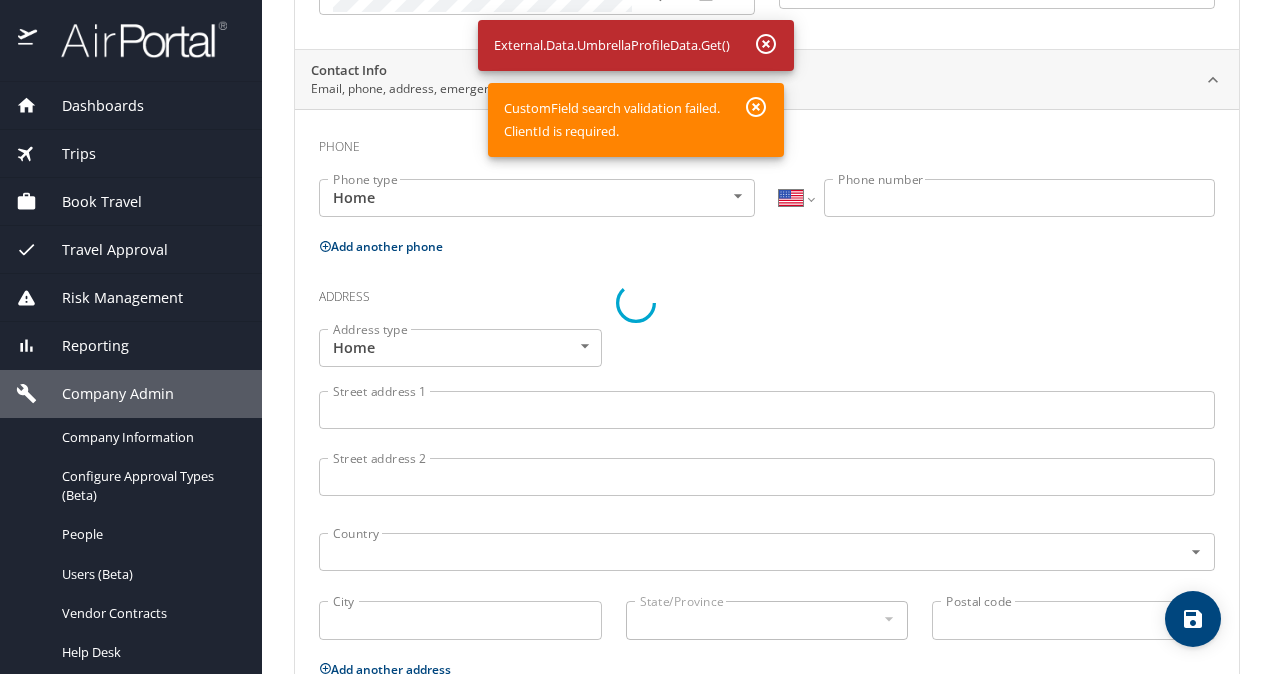 click at bounding box center (636, 303) 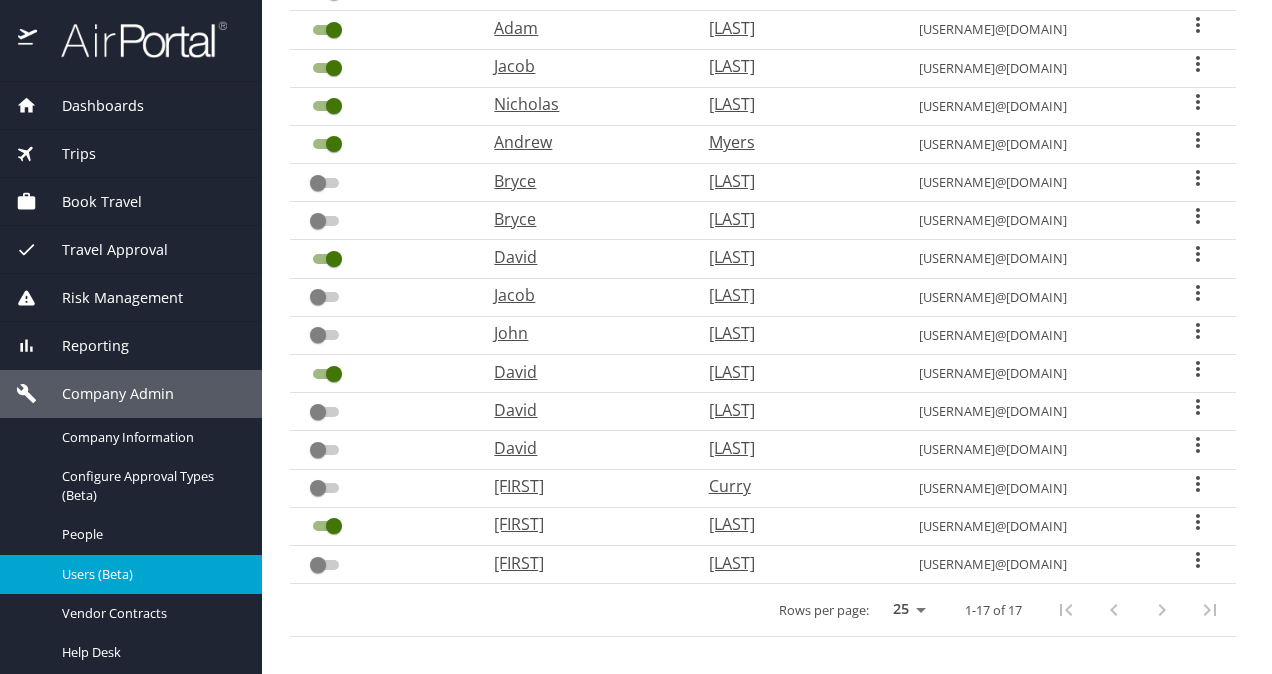 scroll, scrollTop: 355, scrollLeft: 0, axis: vertical 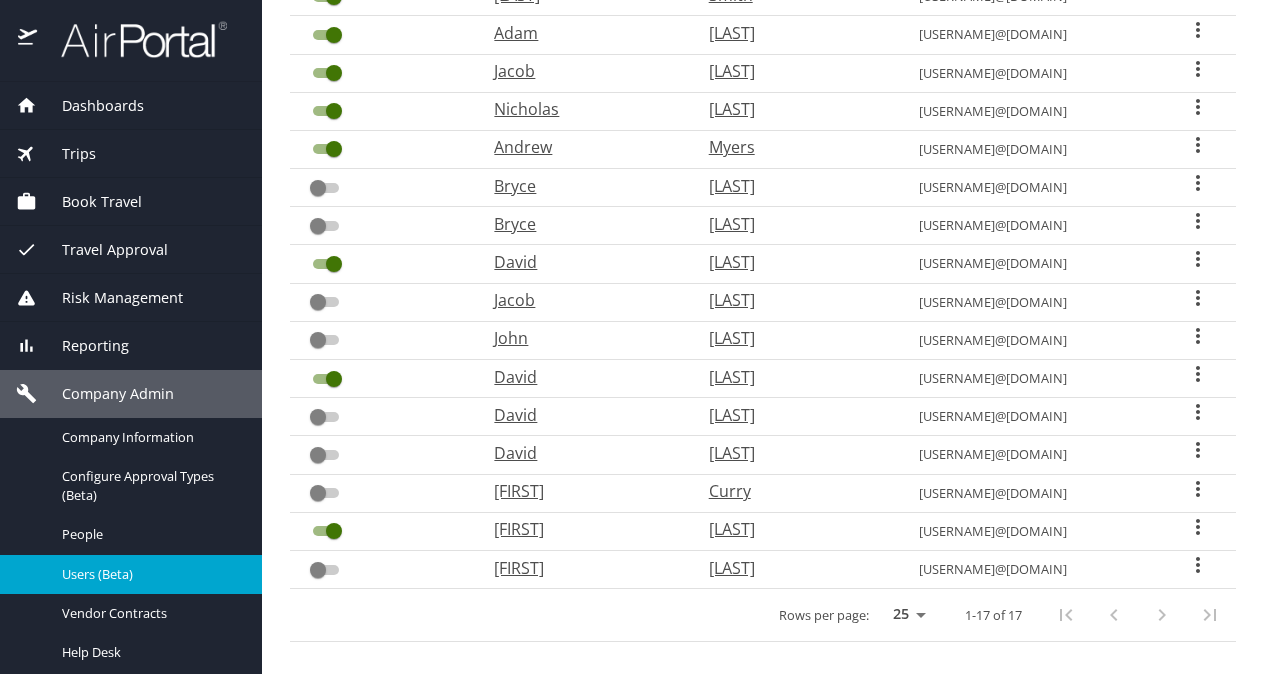 click on "[FIRST]" at bounding box center (581, 491) 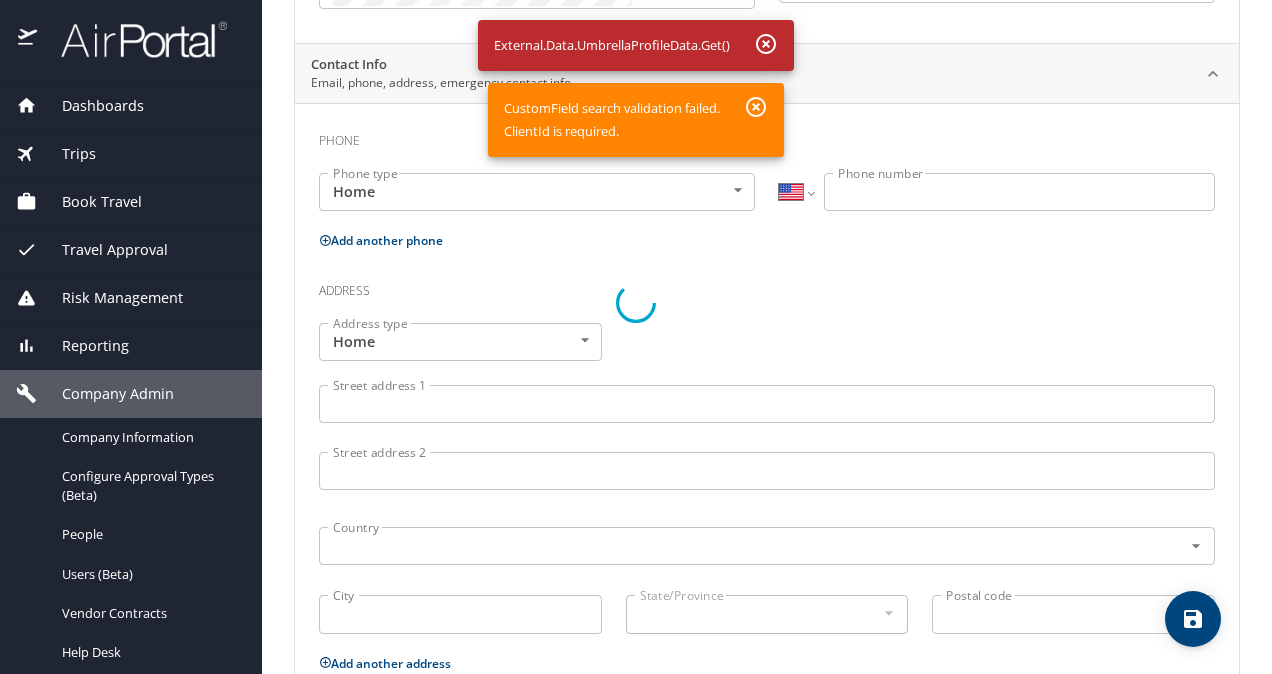 click at bounding box center [636, 303] 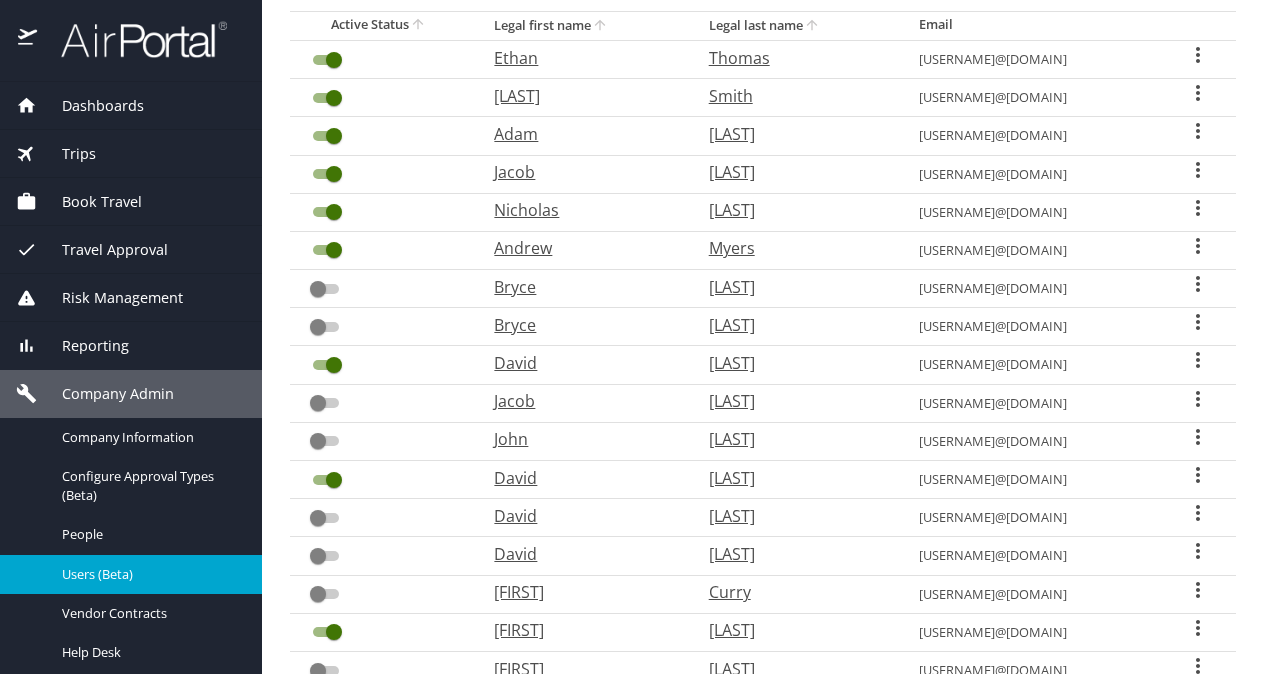 scroll, scrollTop: 0, scrollLeft: 0, axis: both 